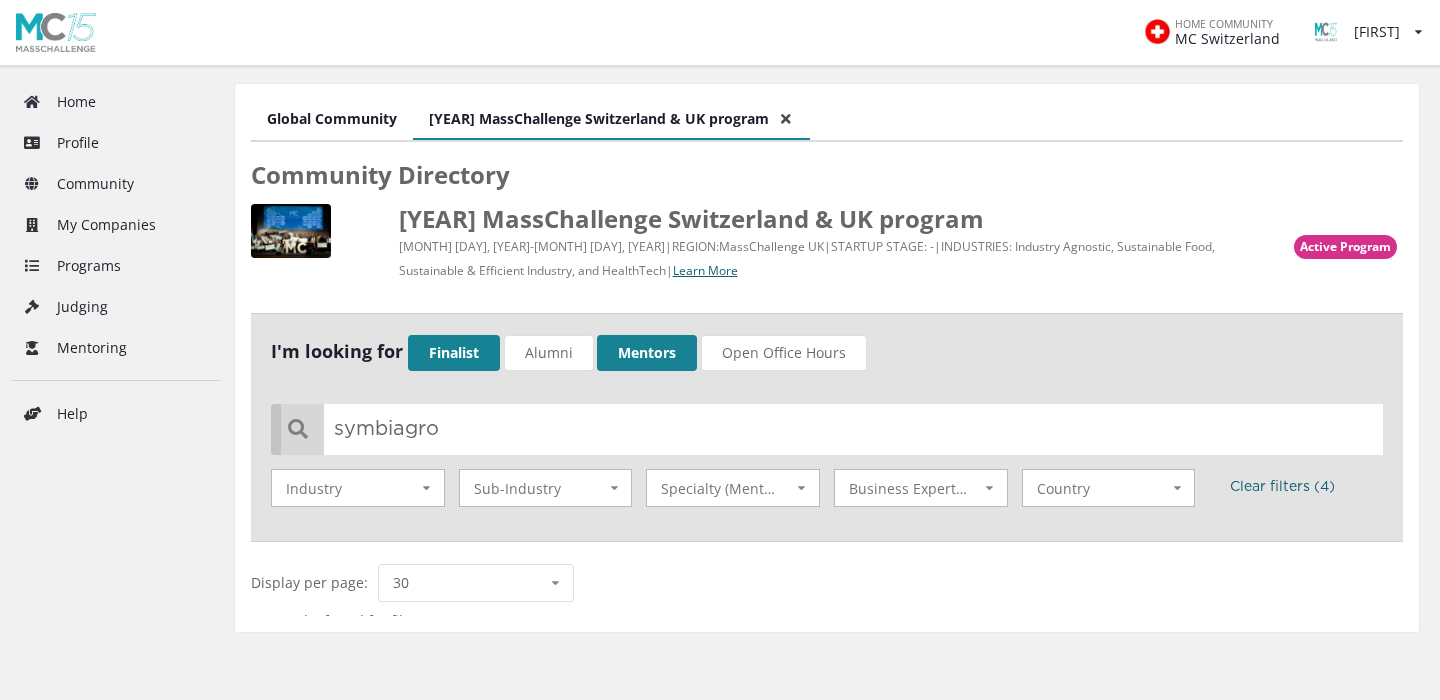scroll, scrollTop: 0, scrollLeft: 0, axis: both 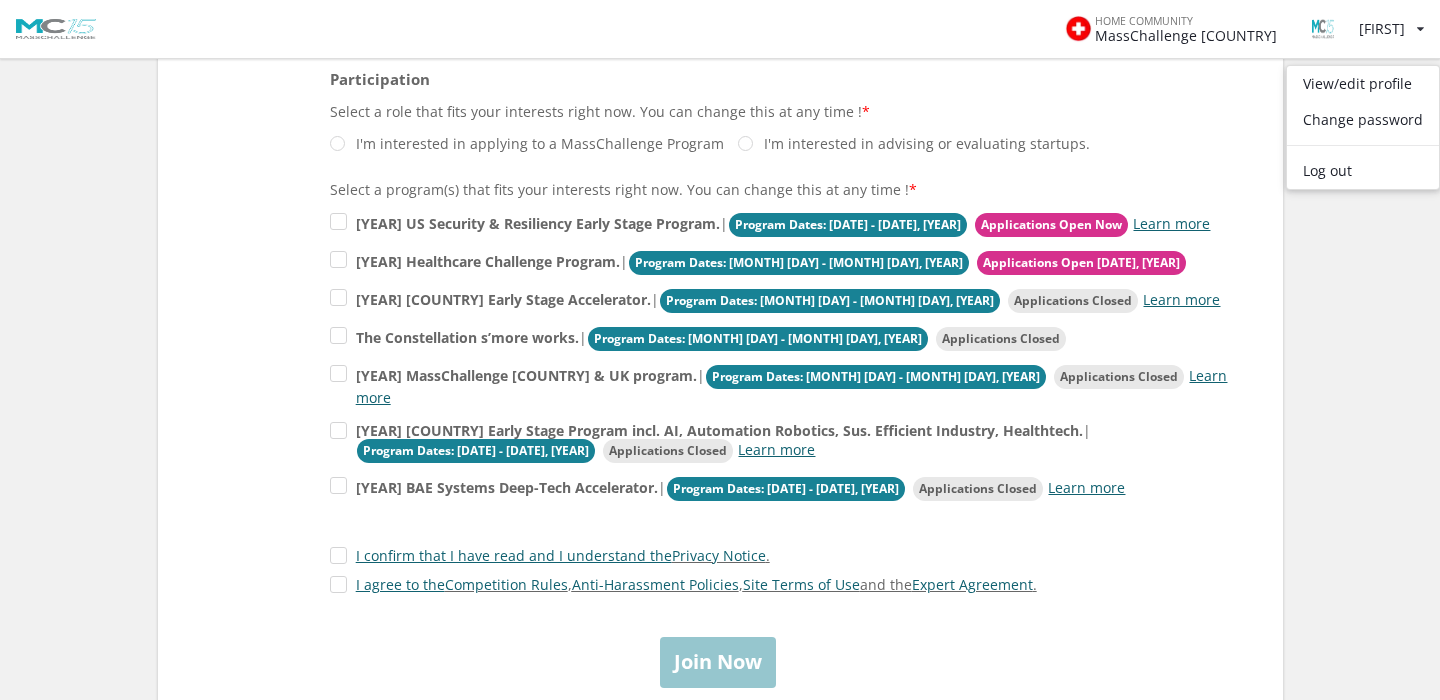 drag, startPoint x: 1067, startPoint y: 151, endPoint x: 842, endPoint y: 137, distance: 225.43513 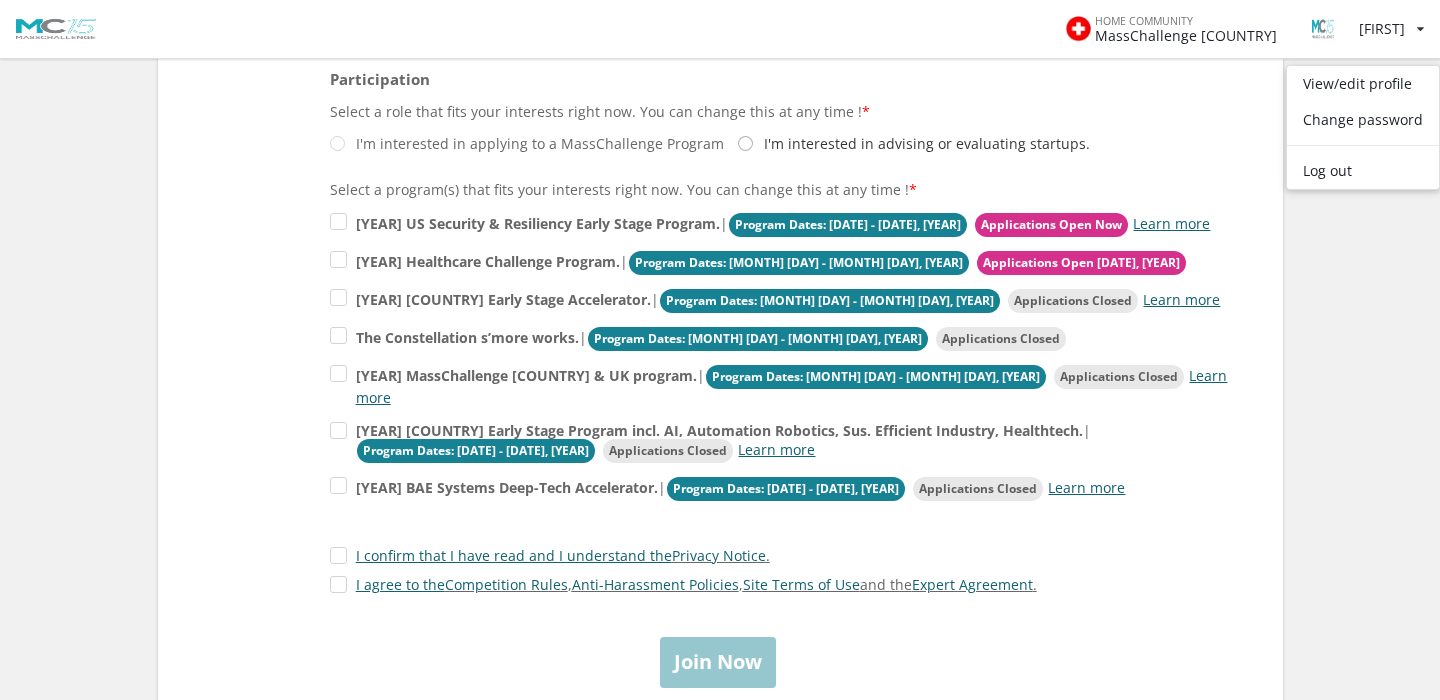 click on "I'm interested in advising or evaluating startups." at bounding box center [527, 143] 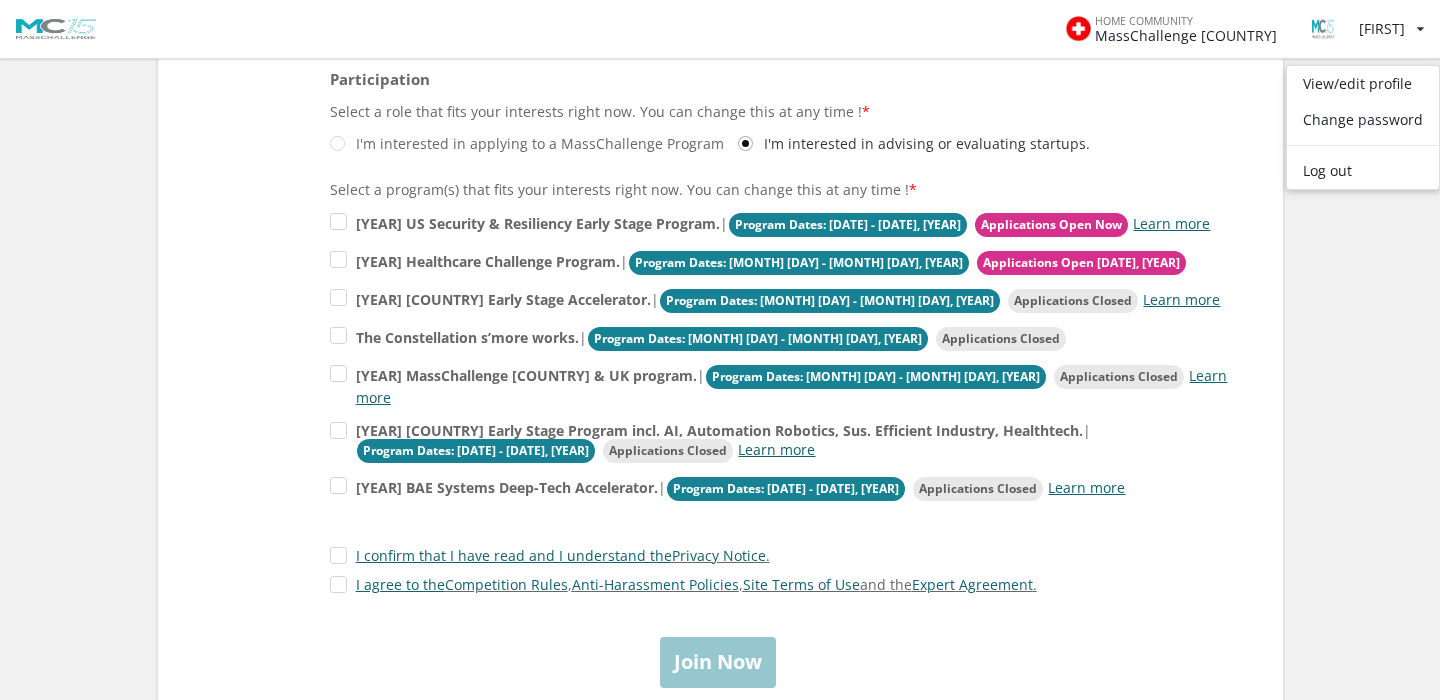 click on "I'm interested in advising or evaluating startups." at bounding box center (914, 143) 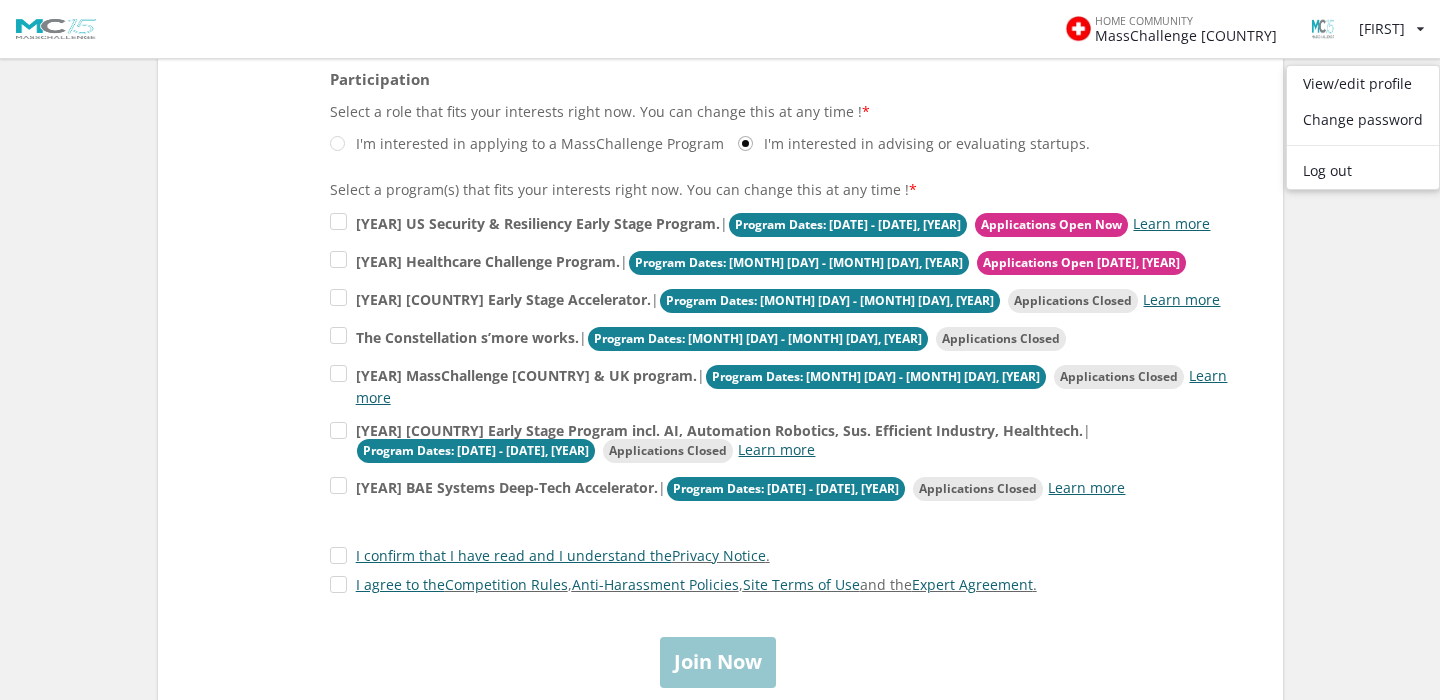 click on "I'm interested in applying to a MassChallenge
Program
I'm interested in advising or evaluating startups." at bounding box center [720, 144] 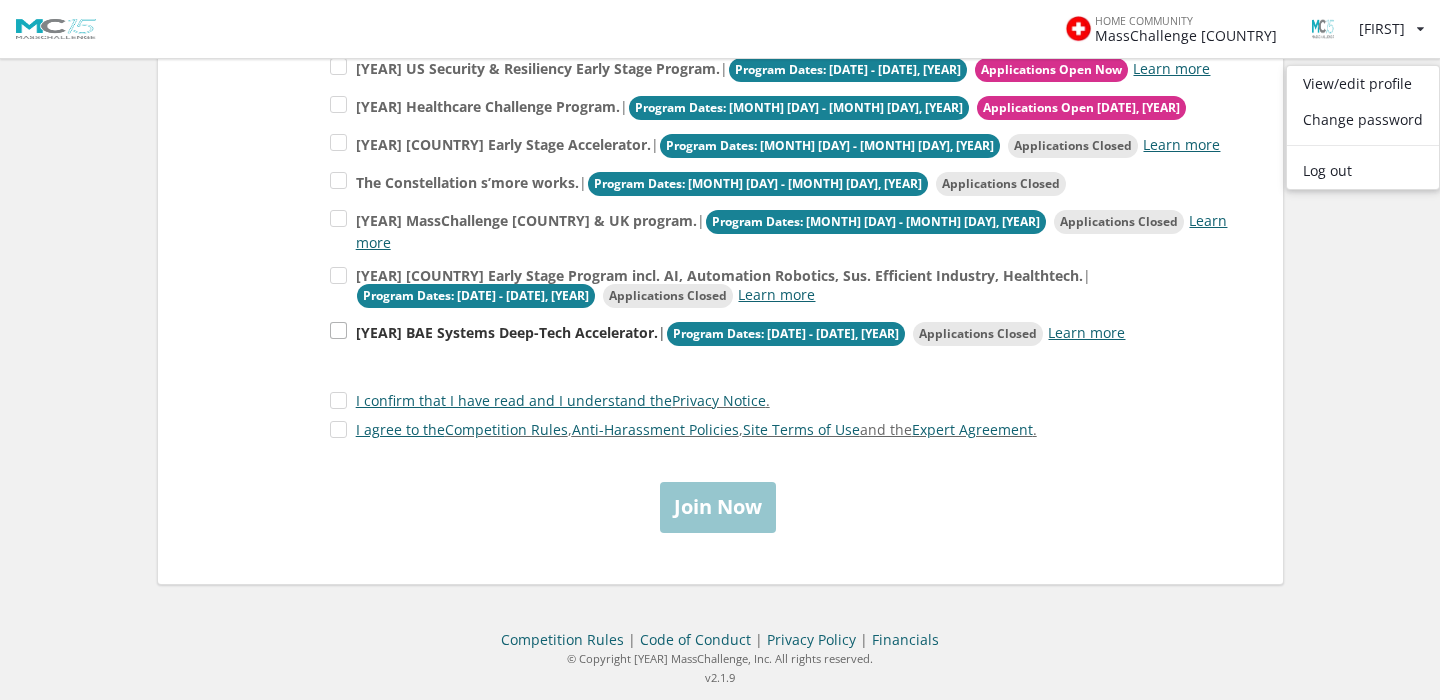 scroll, scrollTop: 569, scrollLeft: 0, axis: vertical 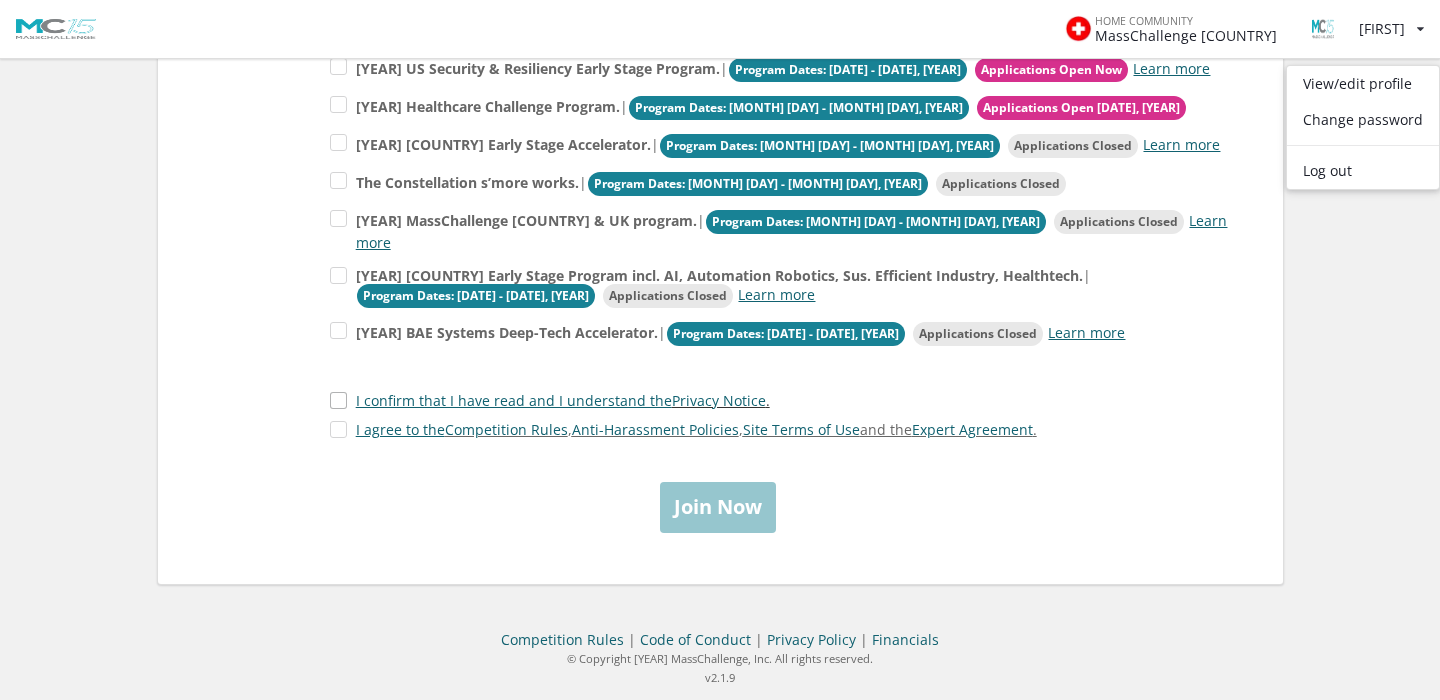 click on "I confirm that I have read and I understand the  Privacy Notice ." at bounding box center (550, 400) 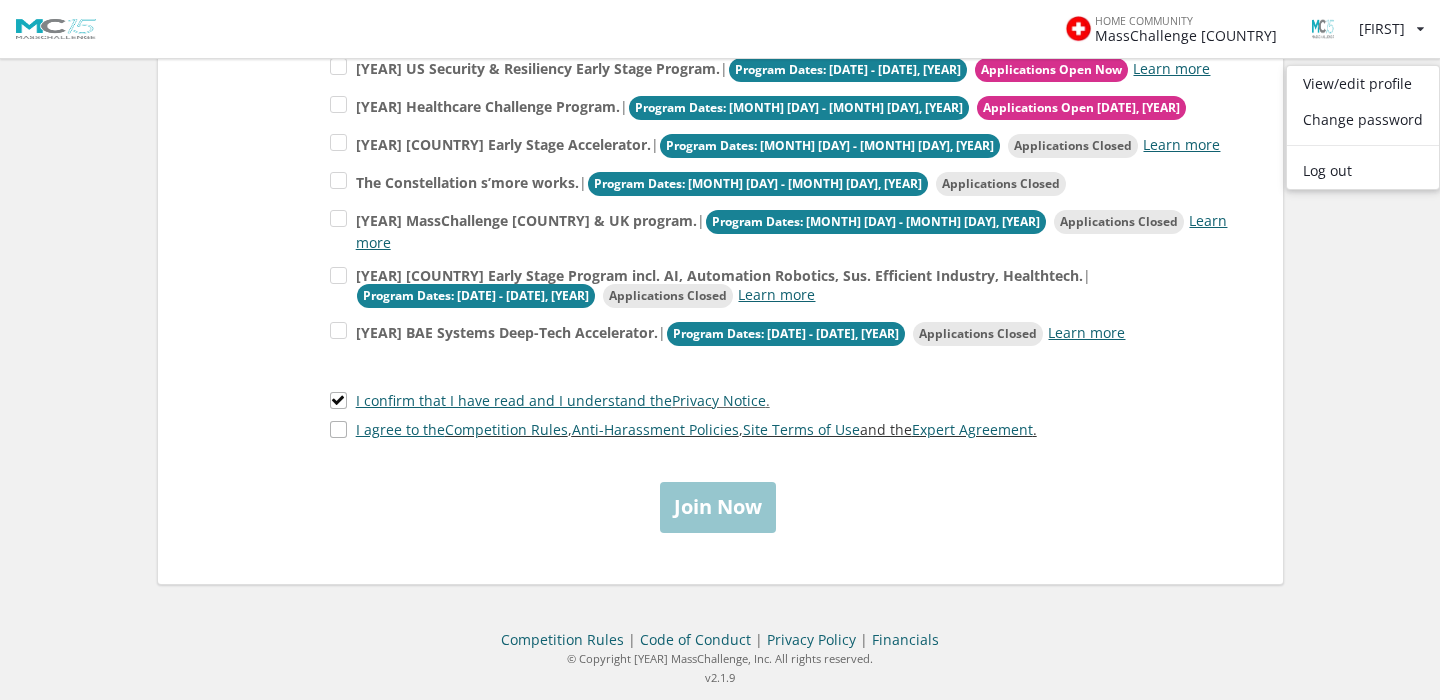 click on "I agree to the  Competition Rules ,  Anti-Harassment Policies ,  Site Terms of Use  and the  Expert Agreement ." at bounding box center (683, 429) 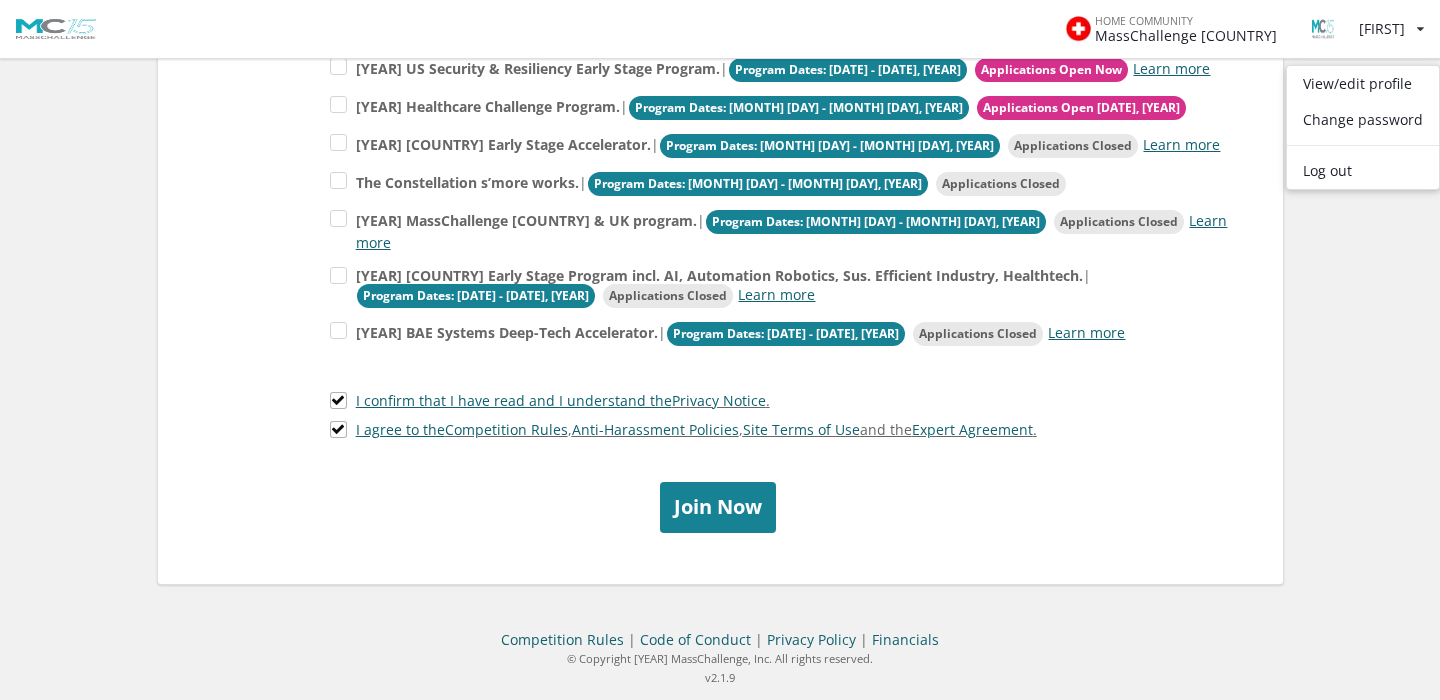 click on "Join Now" at bounding box center (718, 507) 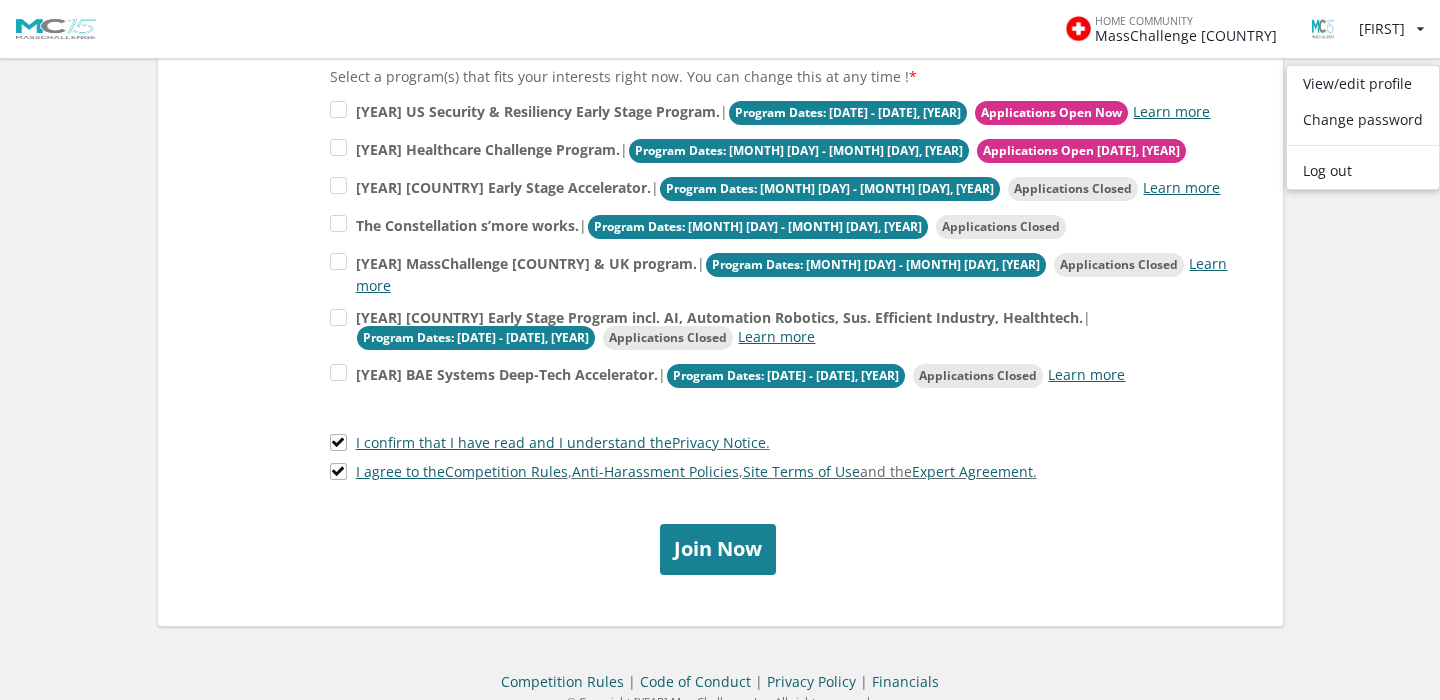 click on "Join Now" at bounding box center [718, 549] 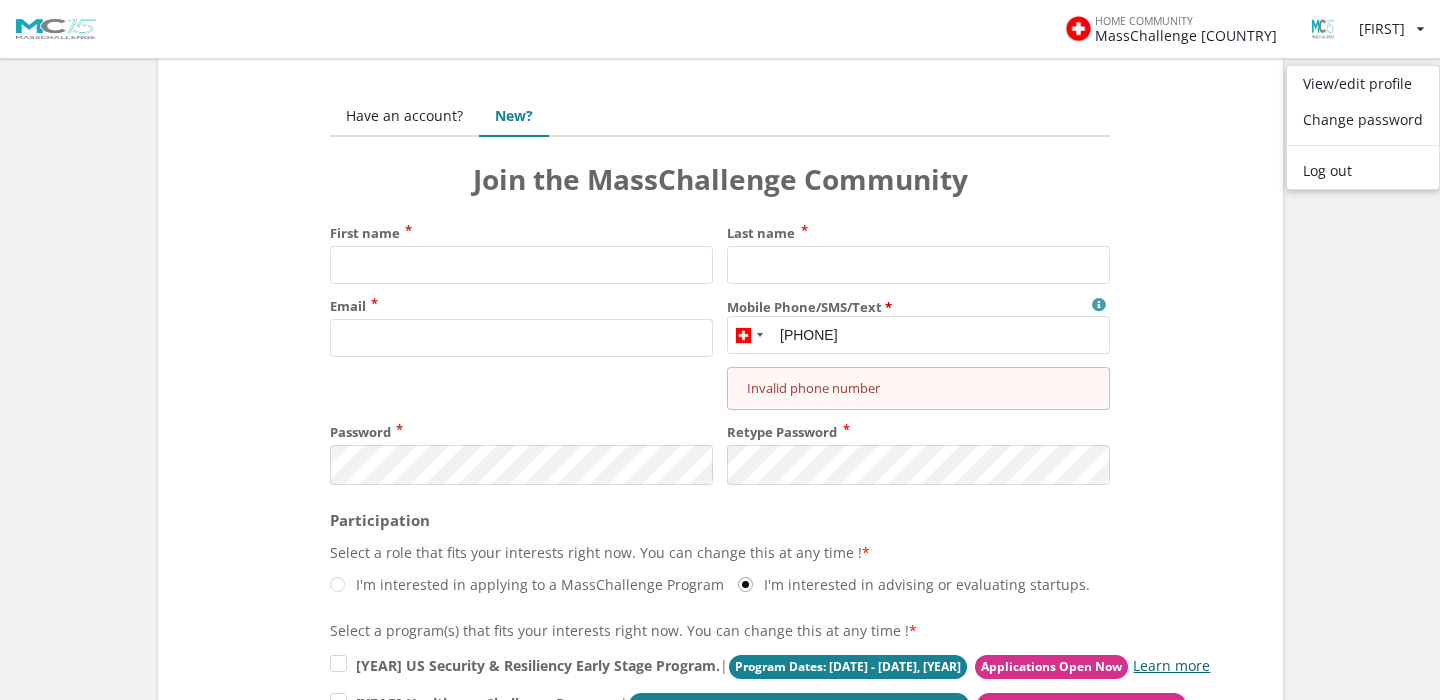 scroll, scrollTop: 13, scrollLeft: 0, axis: vertical 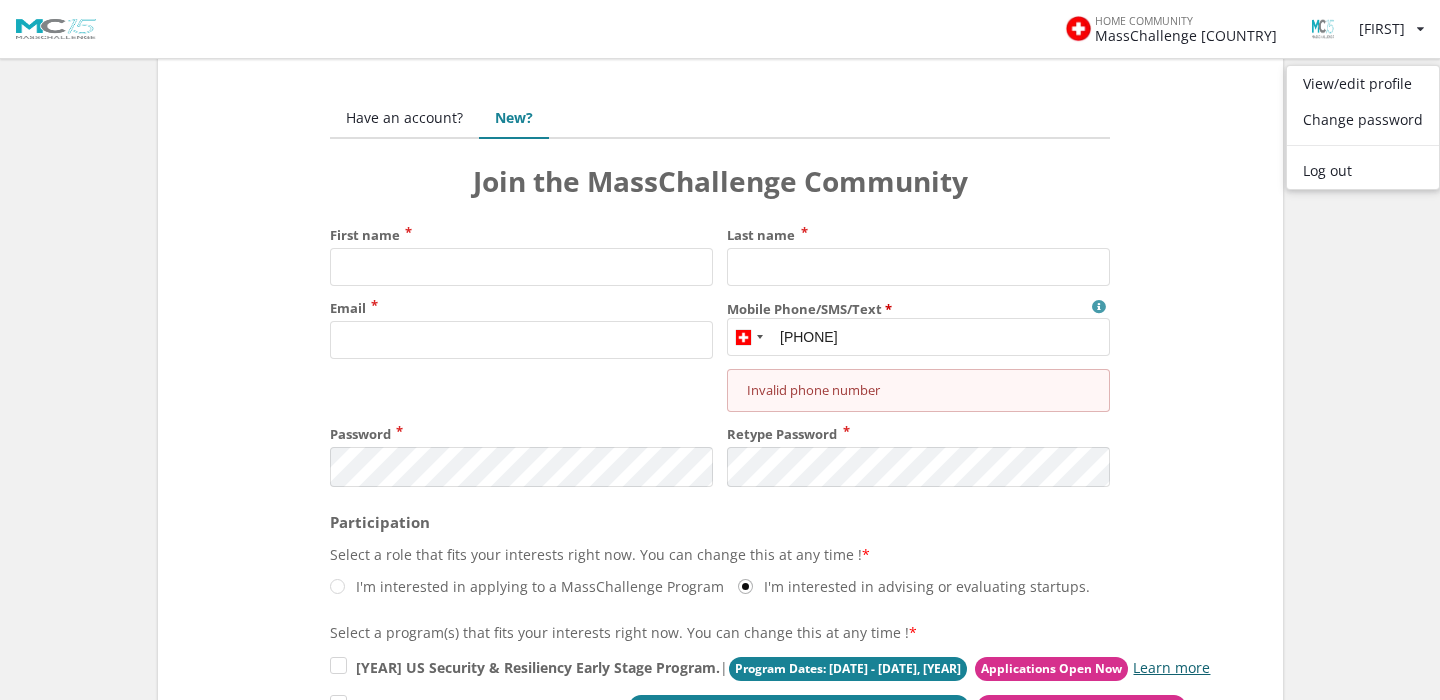 click on "New?" at bounding box center [514, 119] 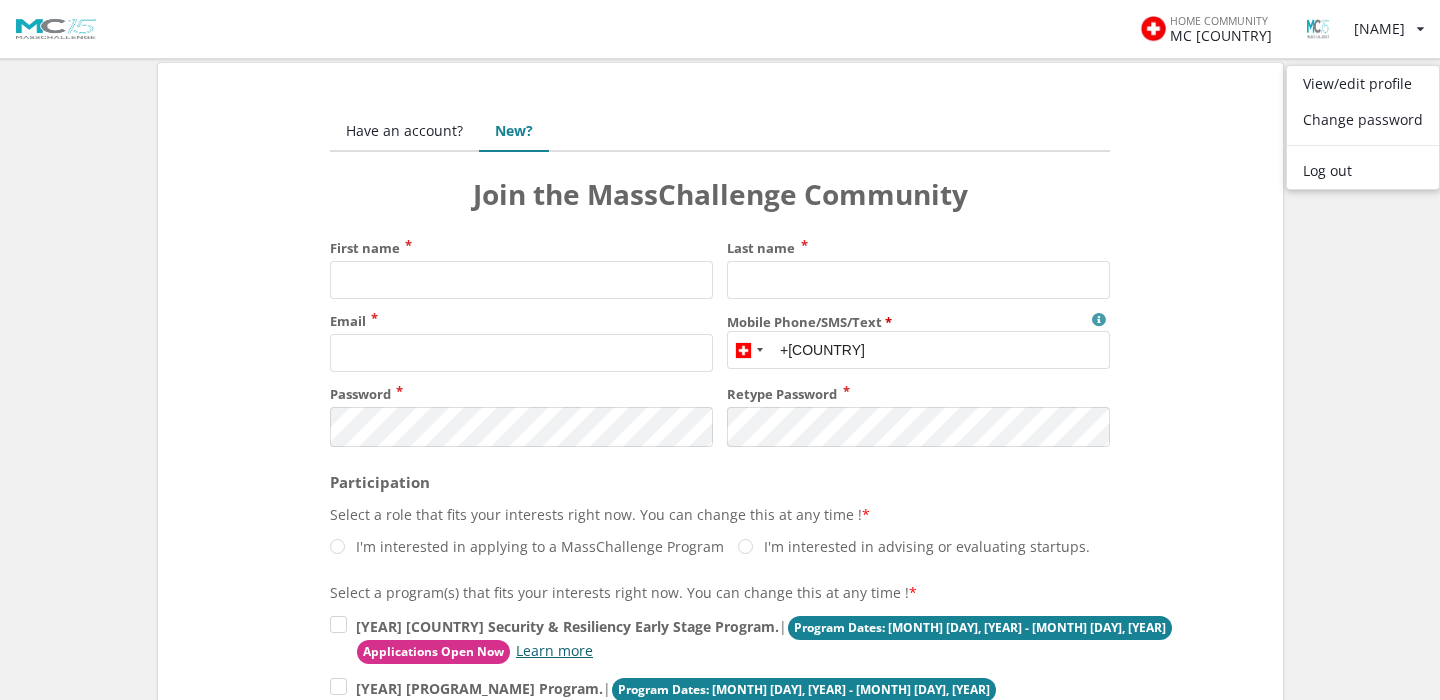 scroll, scrollTop: 0, scrollLeft: 0, axis: both 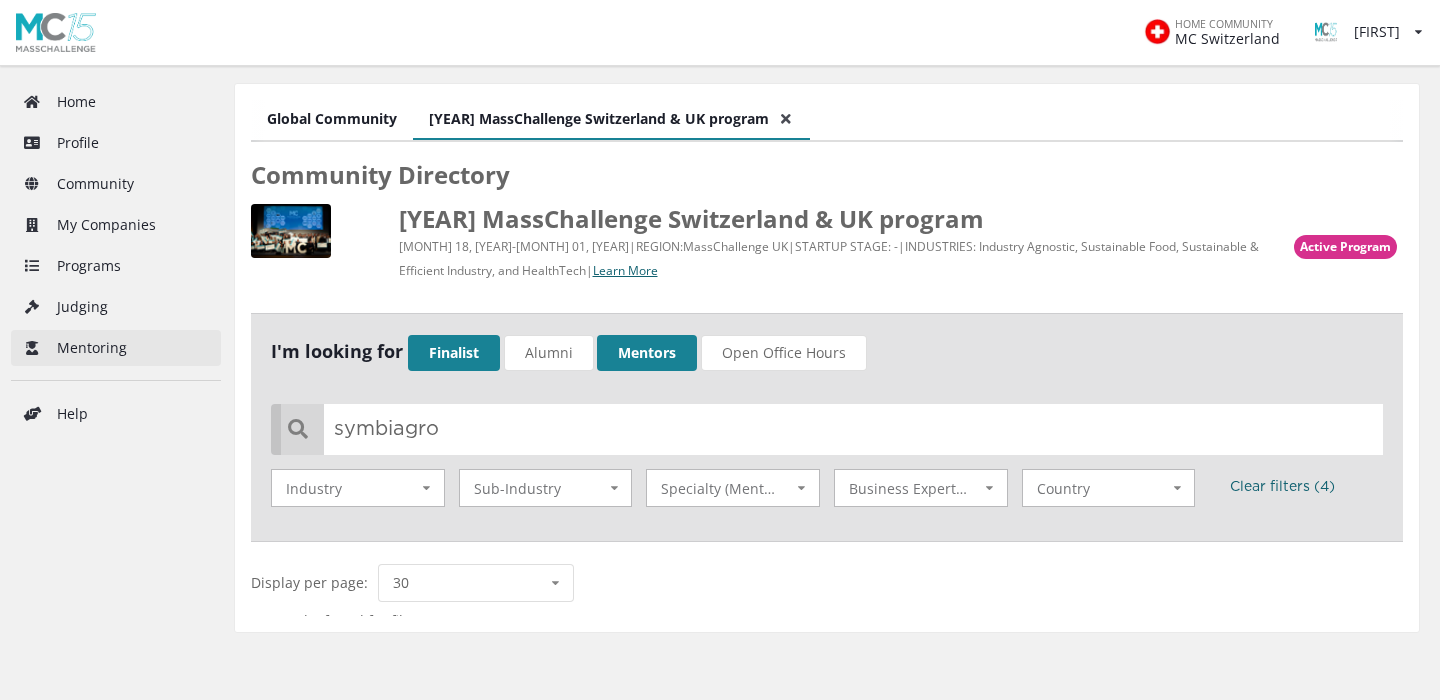 click on "Mentoring" at bounding box center (116, 348) 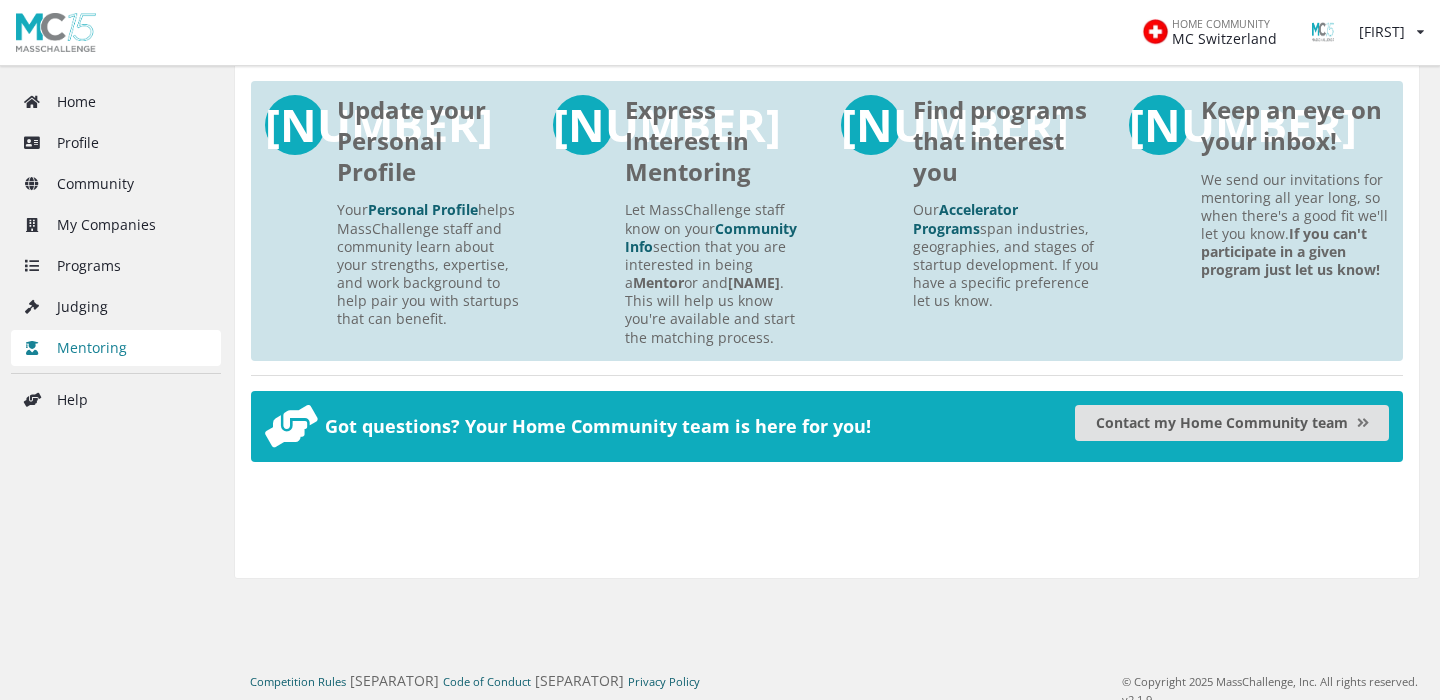 scroll, scrollTop: 1314, scrollLeft: 0, axis: vertical 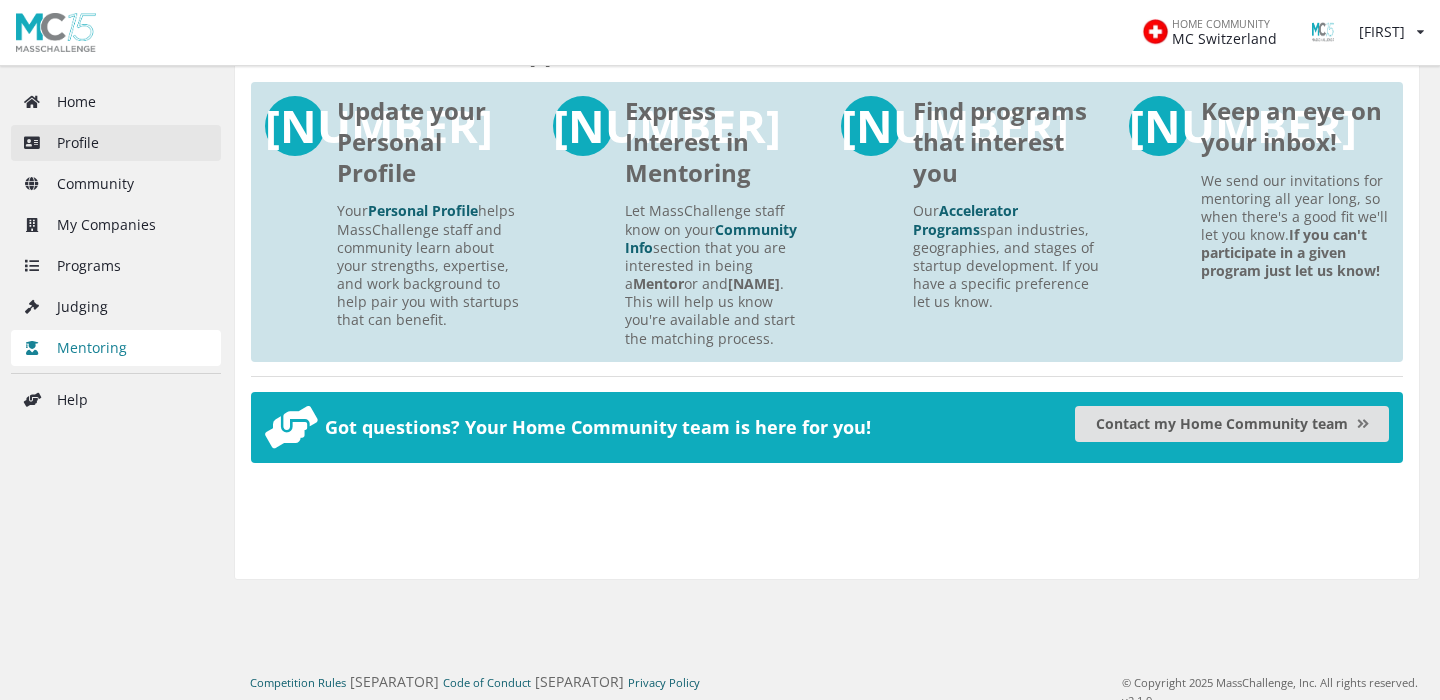 click on "Profile" at bounding box center [116, 143] 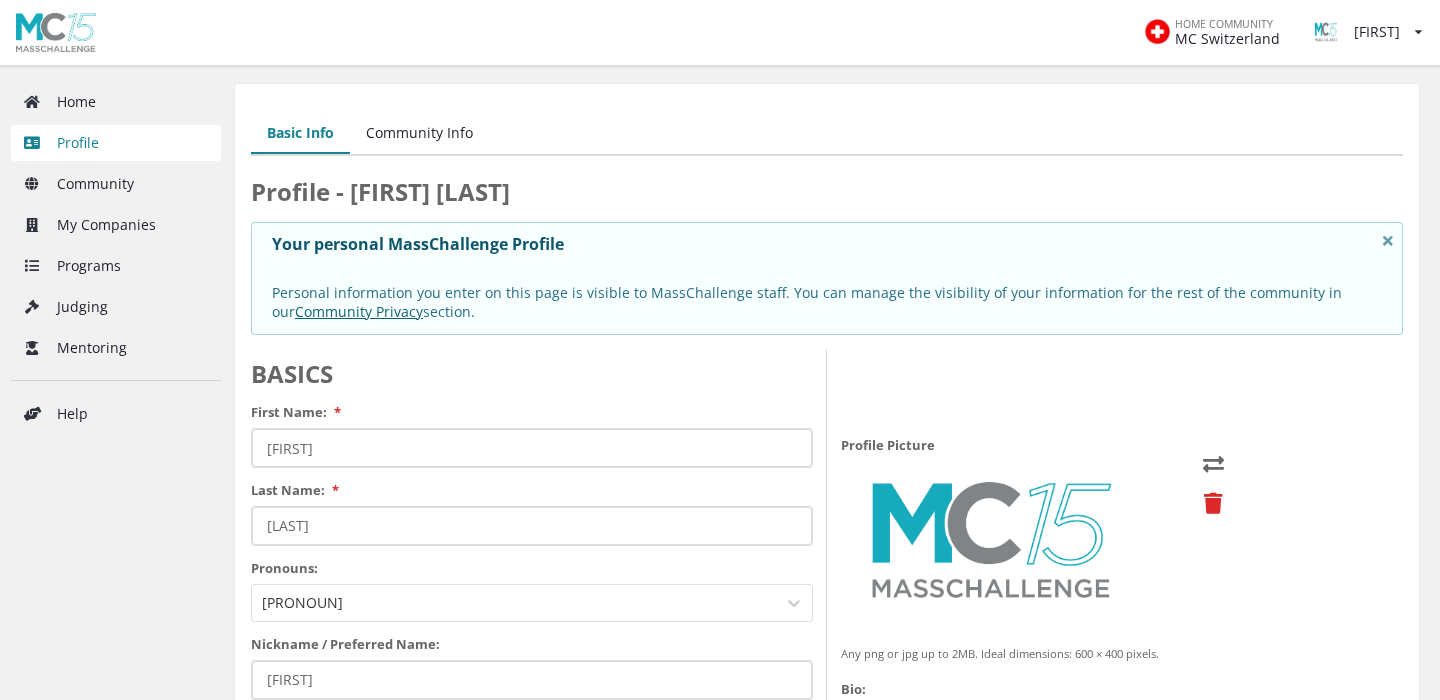 scroll, scrollTop: 0, scrollLeft: 0, axis: both 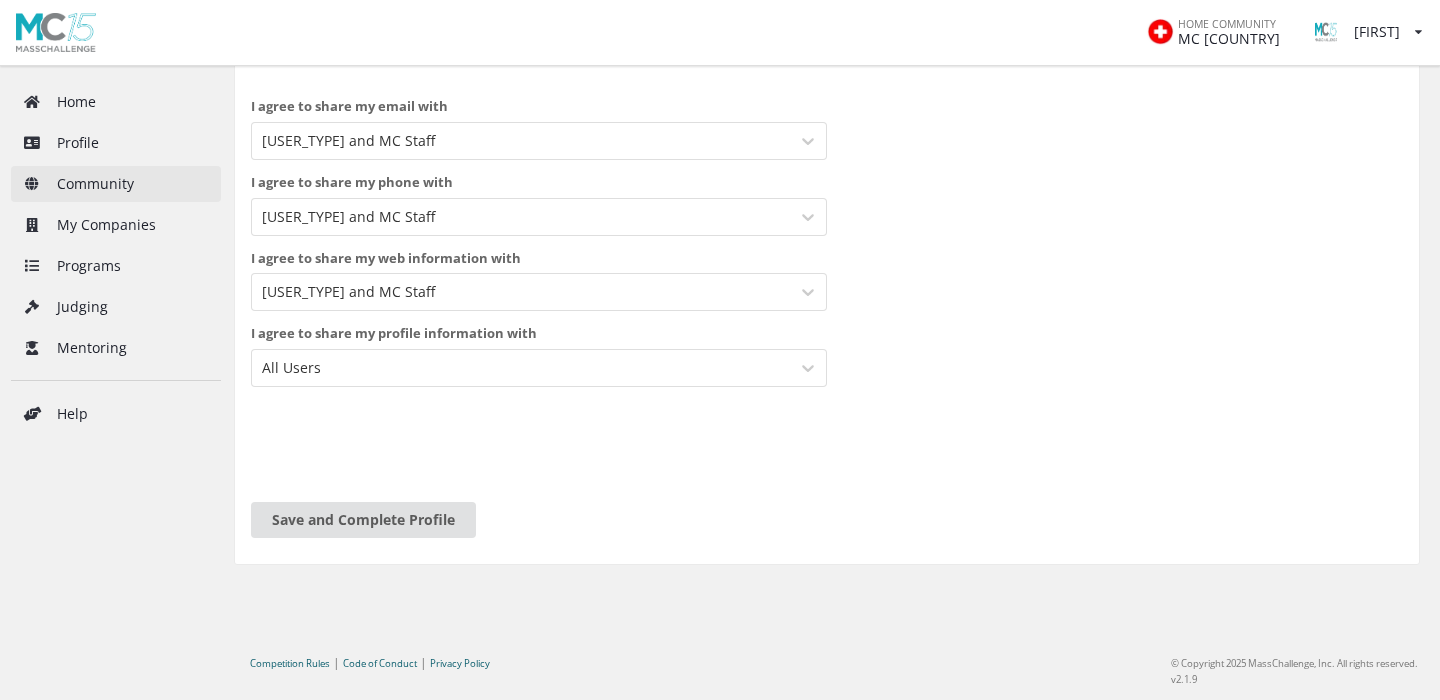 click on "Community" at bounding box center (116, 184) 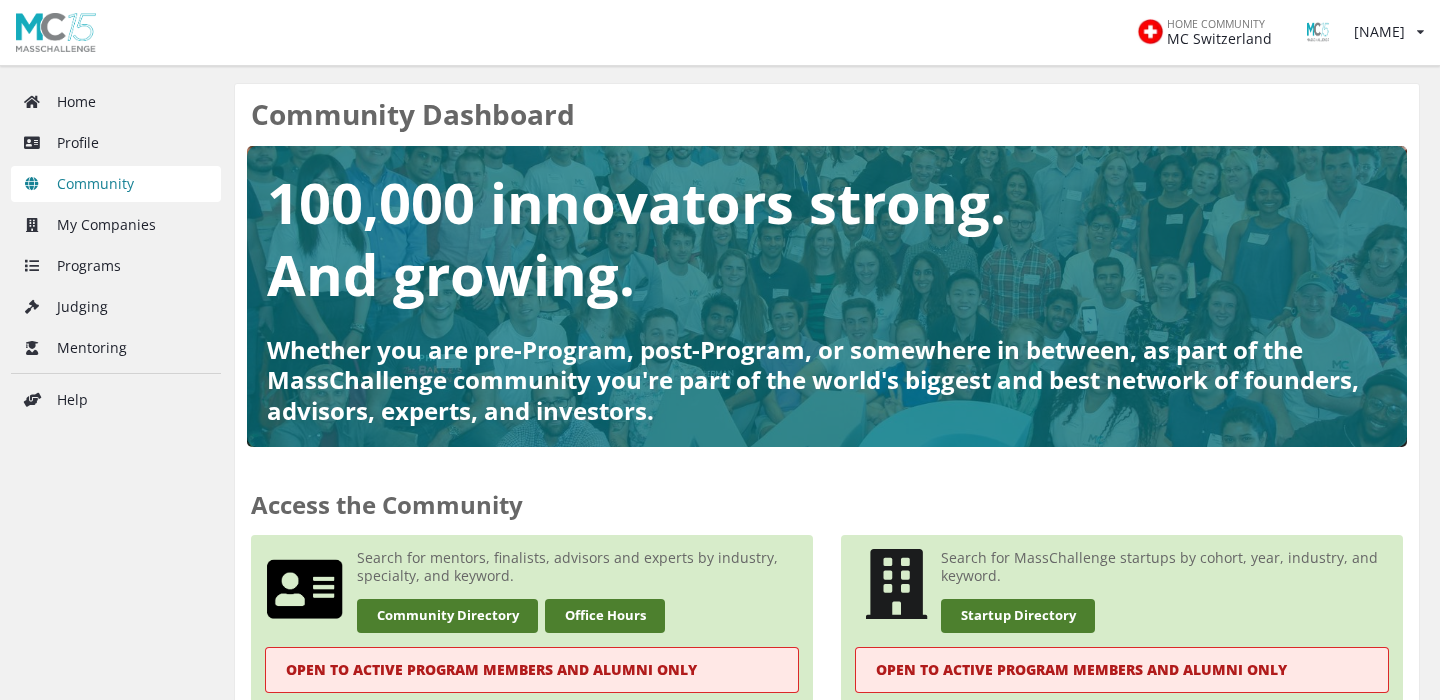 scroll, scrollTop: 0, scrollLeft: 0, axis: both 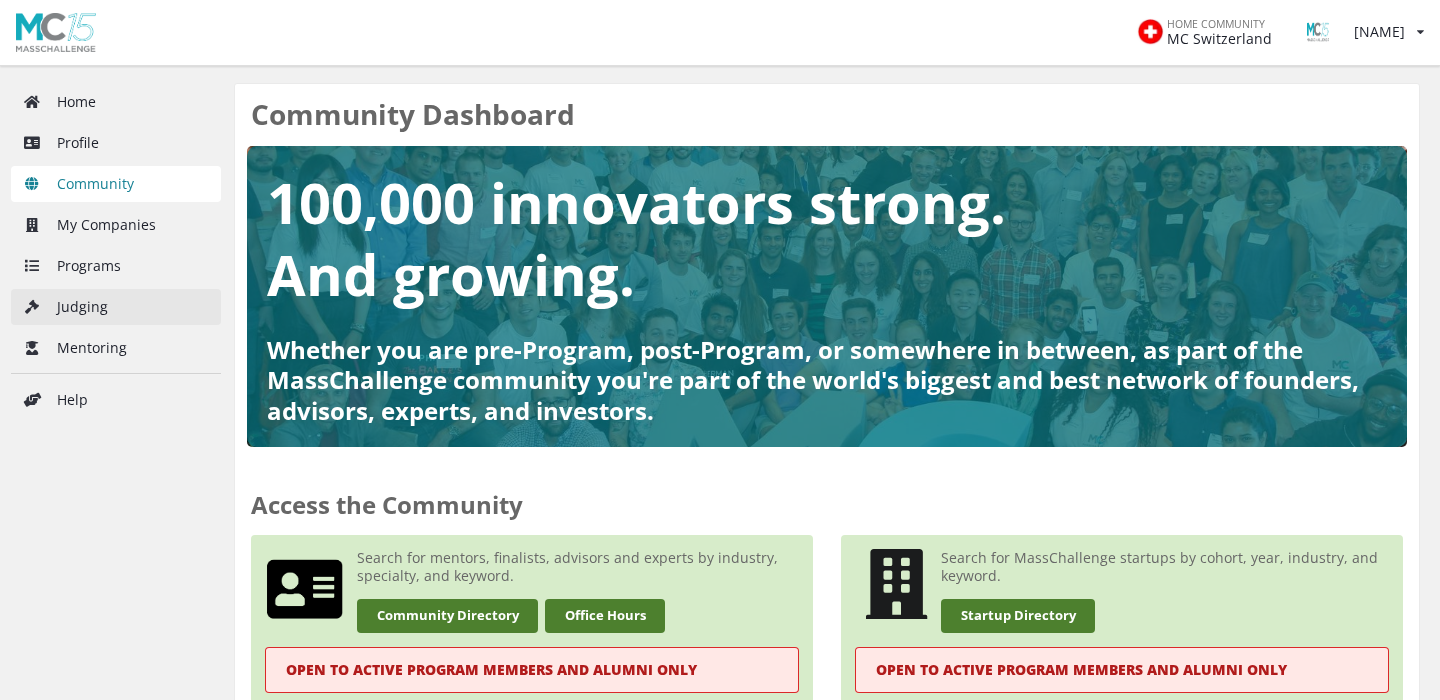 click on "Judging" at bounding box center (116, 307) 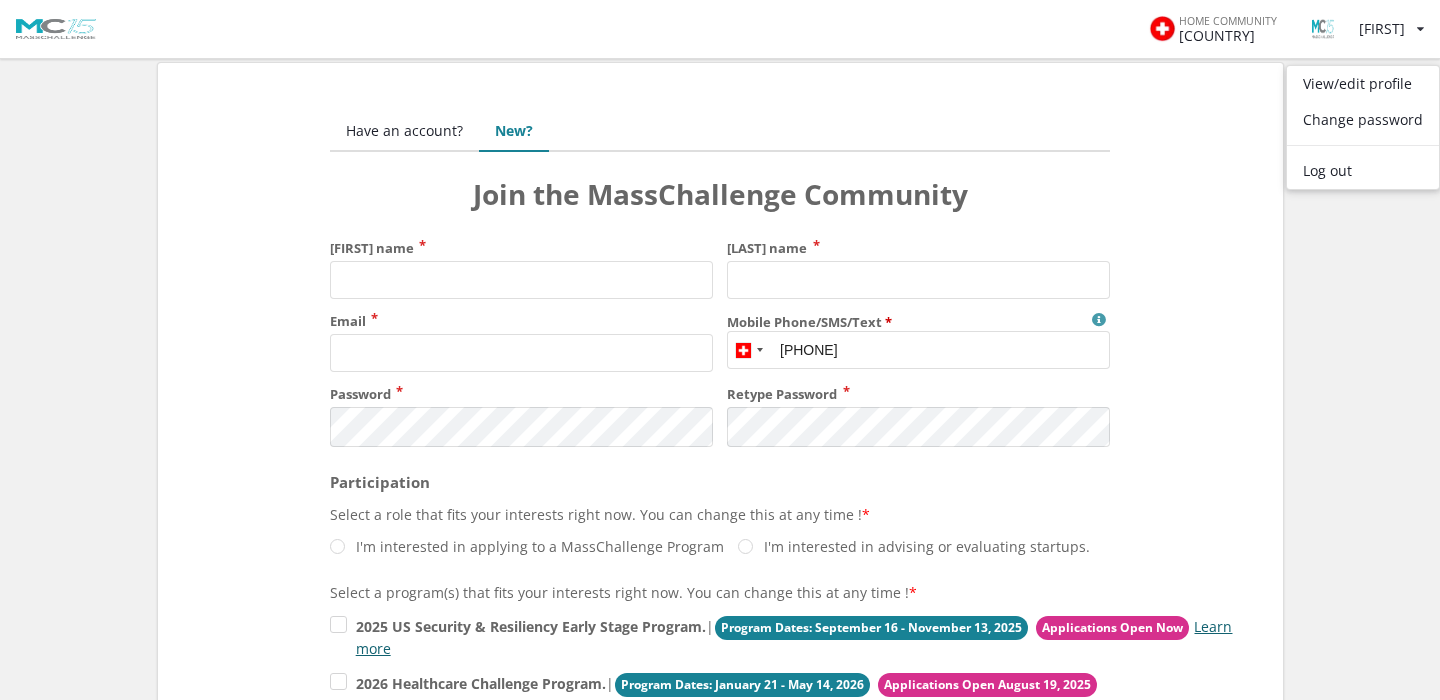 scroll, scrollTop: 0, scrollLeft: 0, axis: both 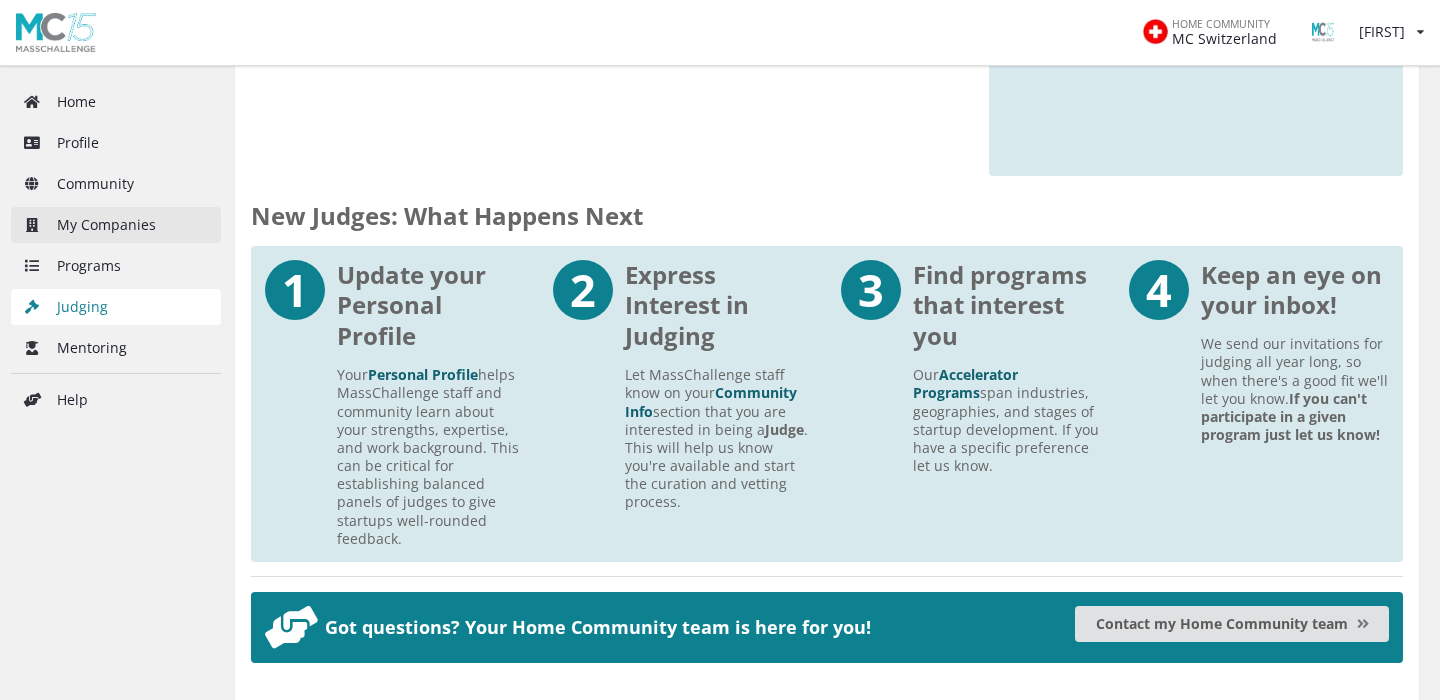 click on "My Companies" at bounding box center [116, 225] 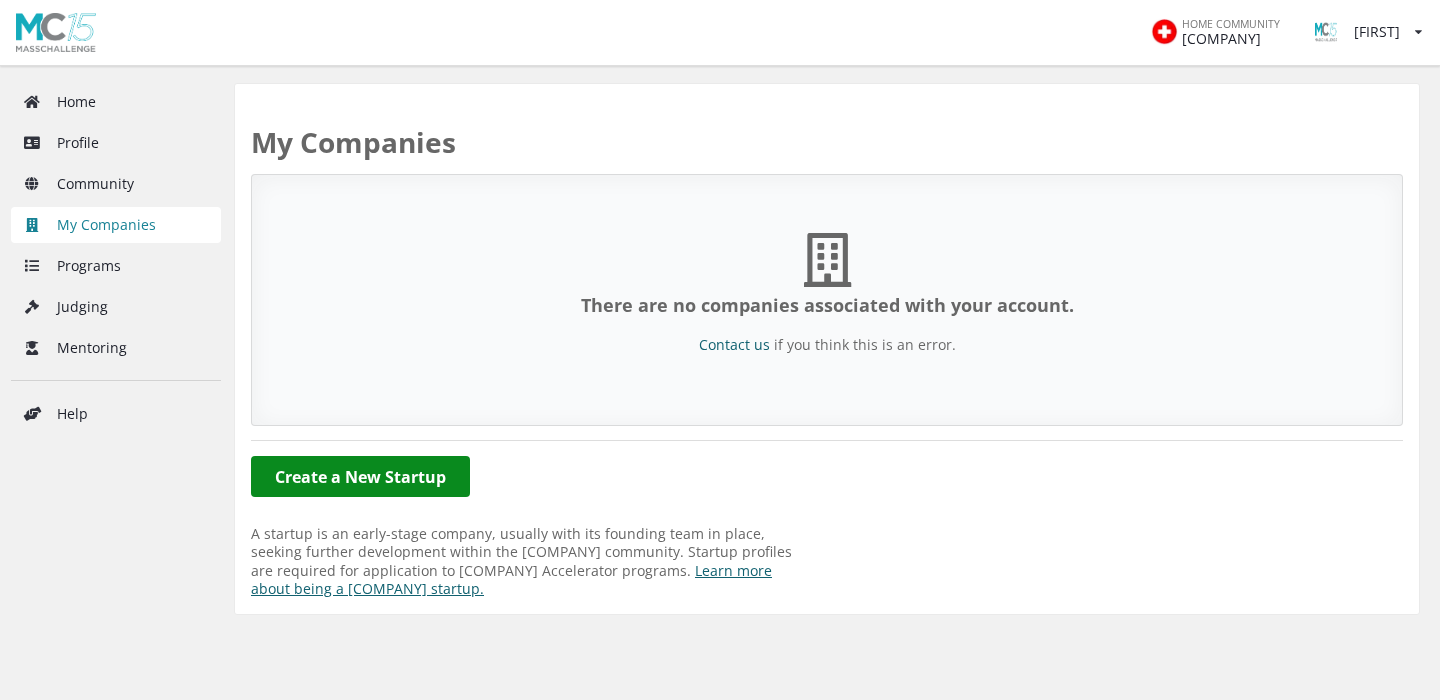 scroll, scrollTop: 0, scrollLeft: 0, axis: both 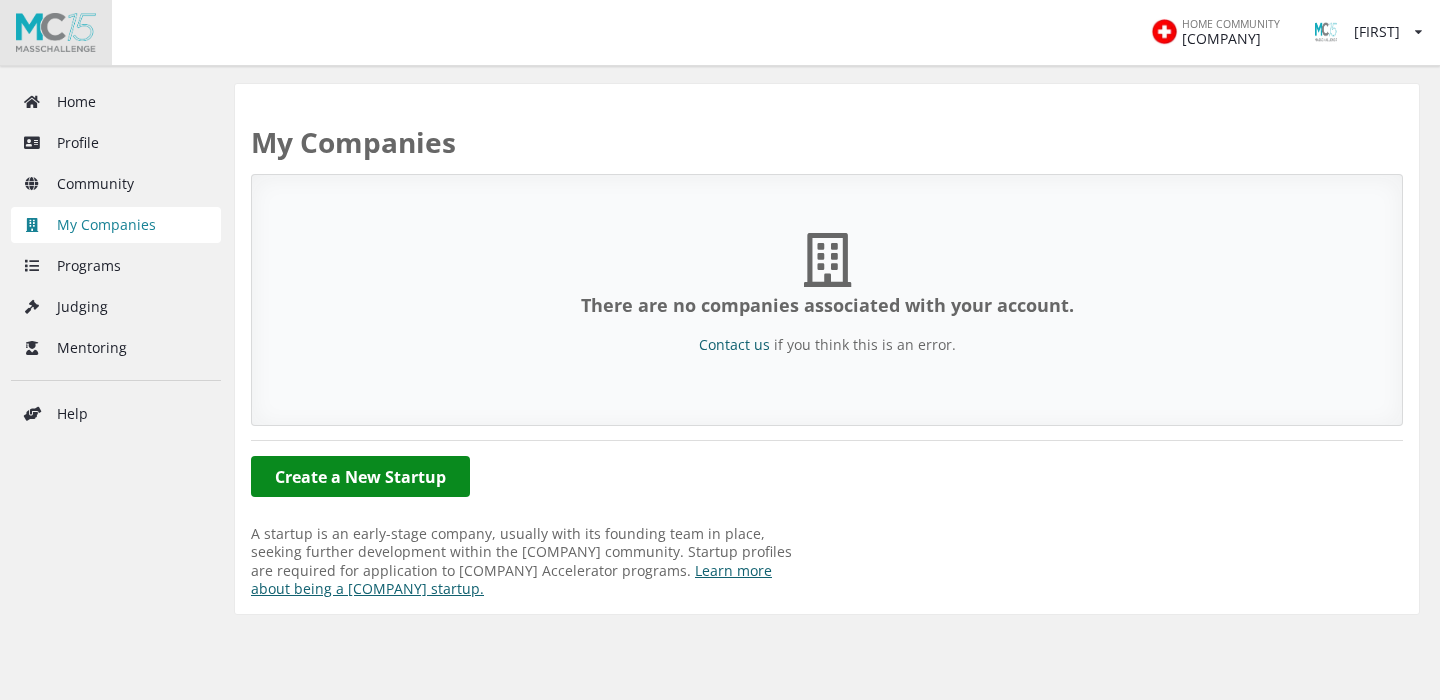 click at bounding box center (56, 32) 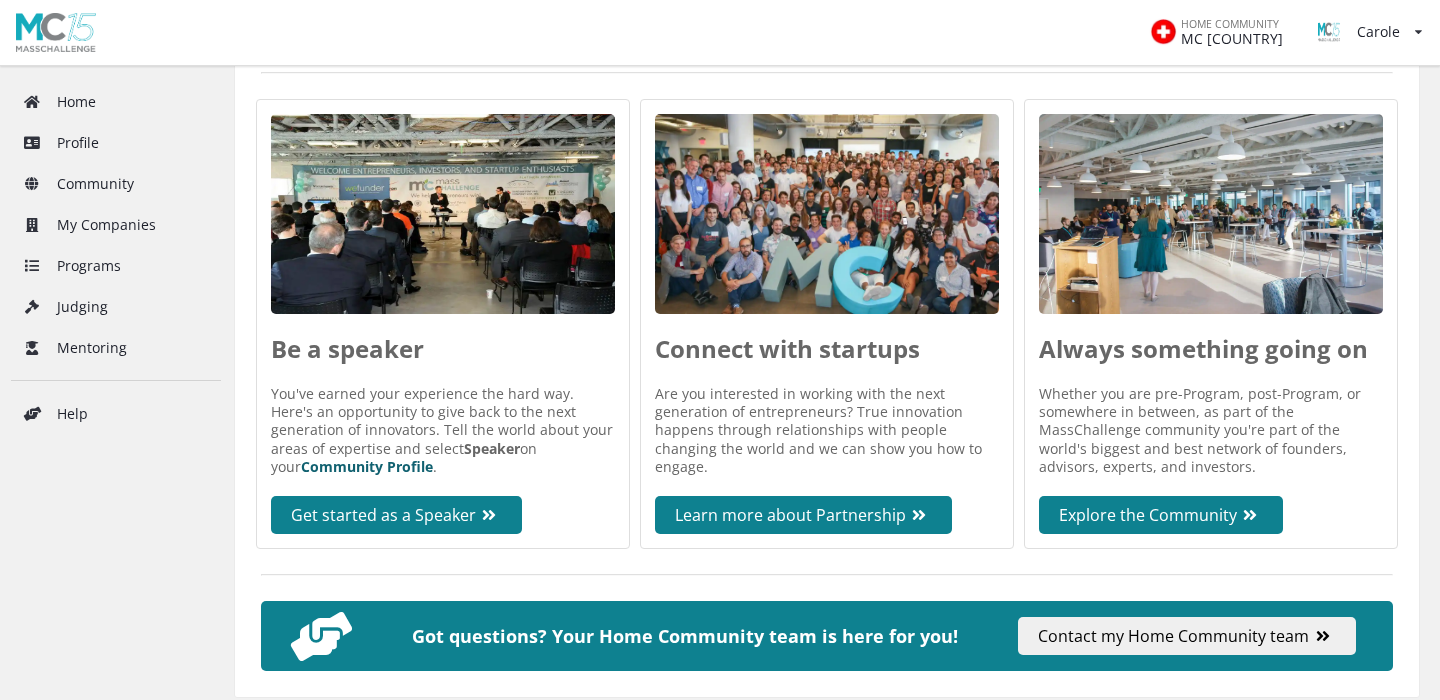scroll, scrollTop: 872, scrollLeft: 0, axis: vertical 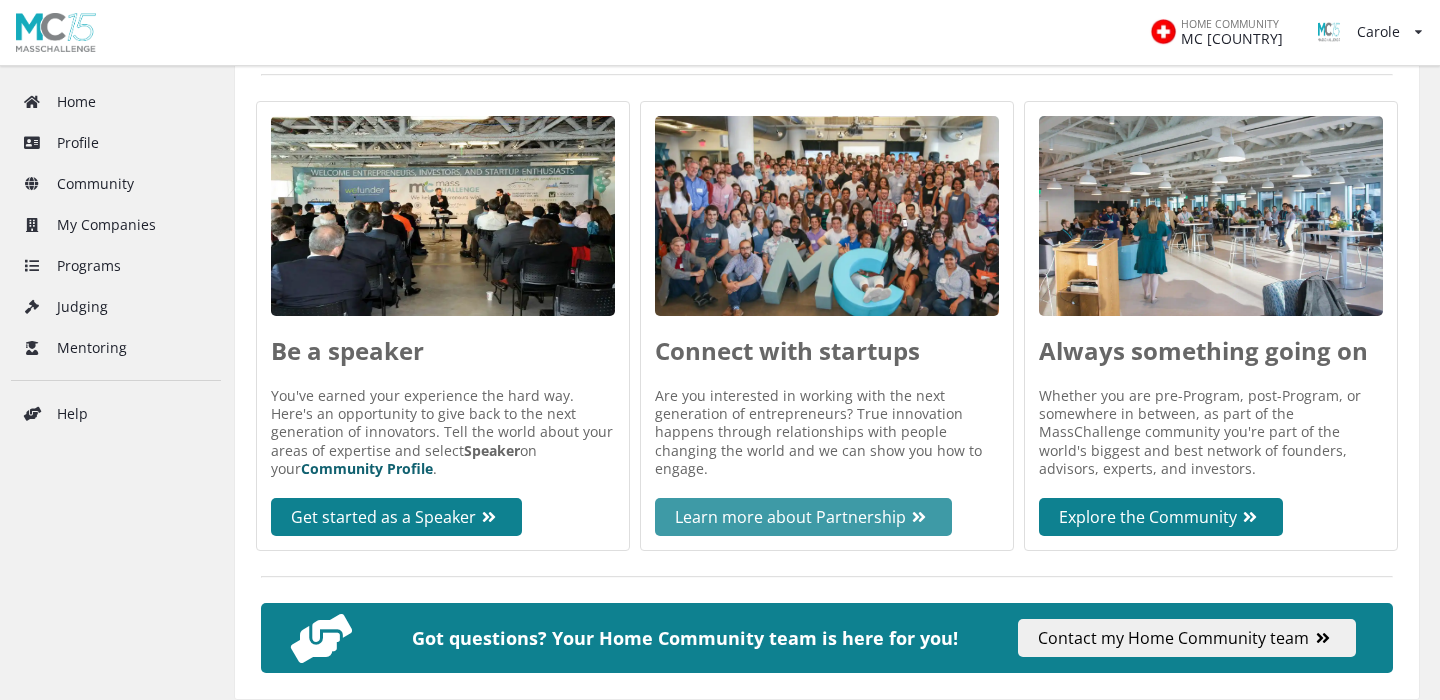 click on "Learn more about Partnership" at bounding box center (803, 517) 